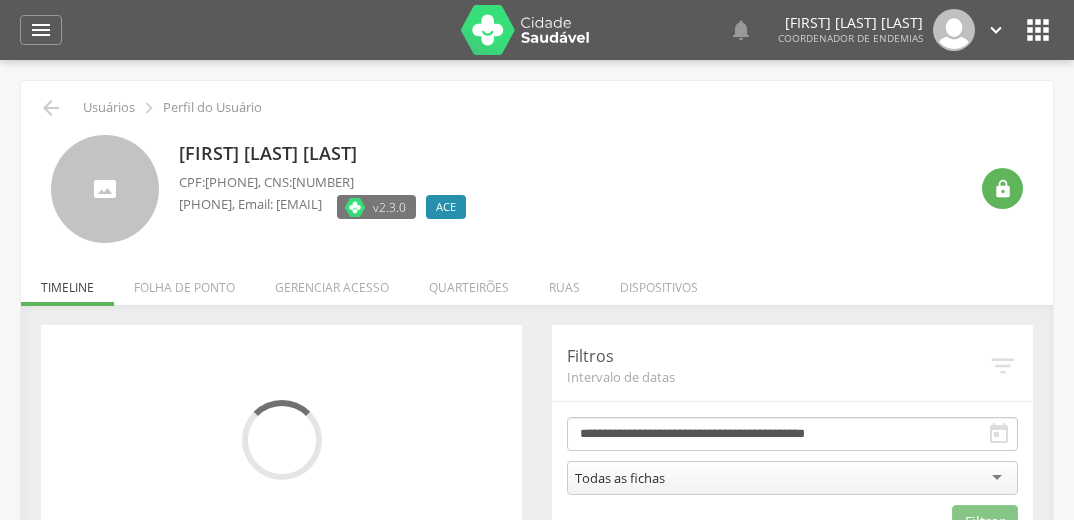 scroll, scrollTop: 0, scrollLeft: 0, axis: both 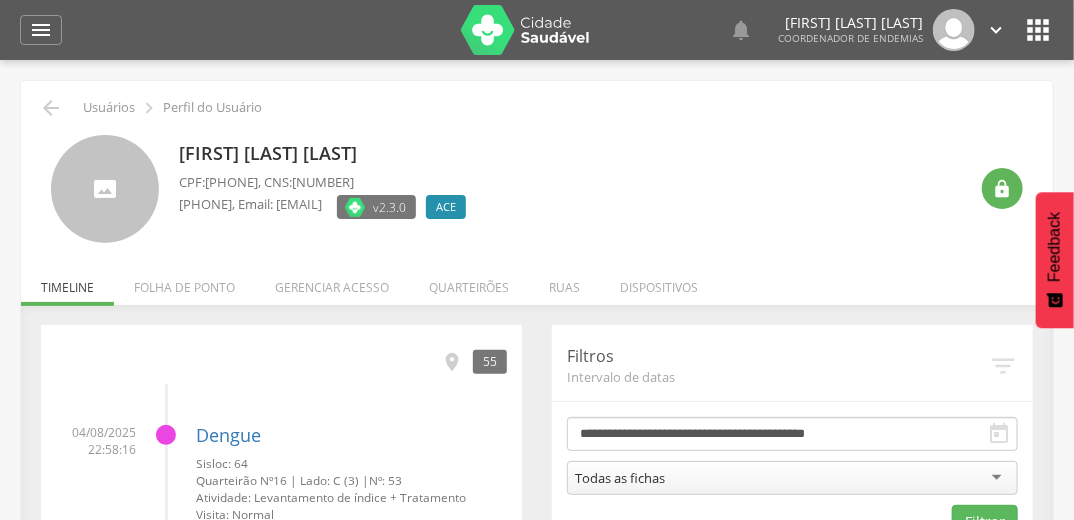 click on "Quarteirões" at bounding box center [469, 282] 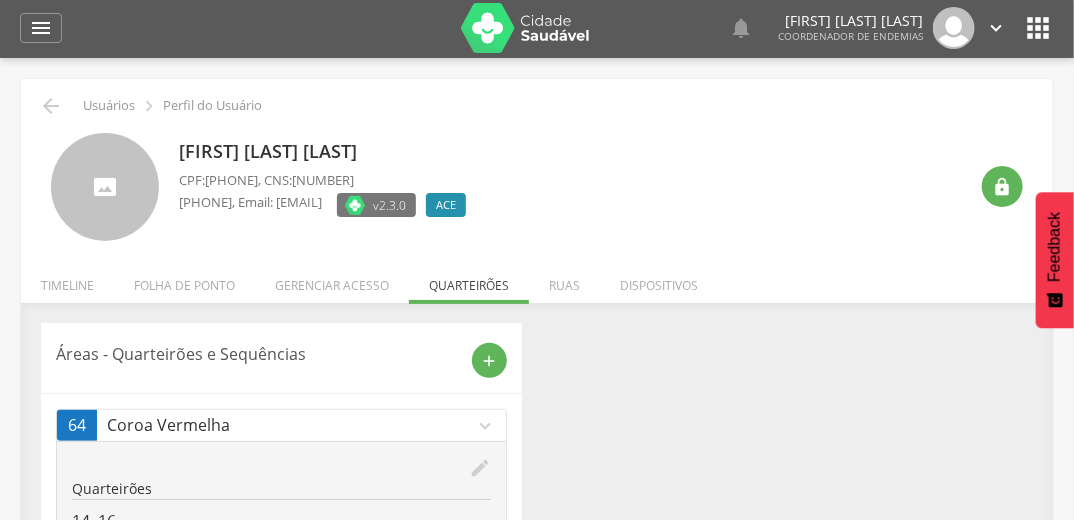 scroll, scrollTop: 0, scrollLeft: 0, axis: both 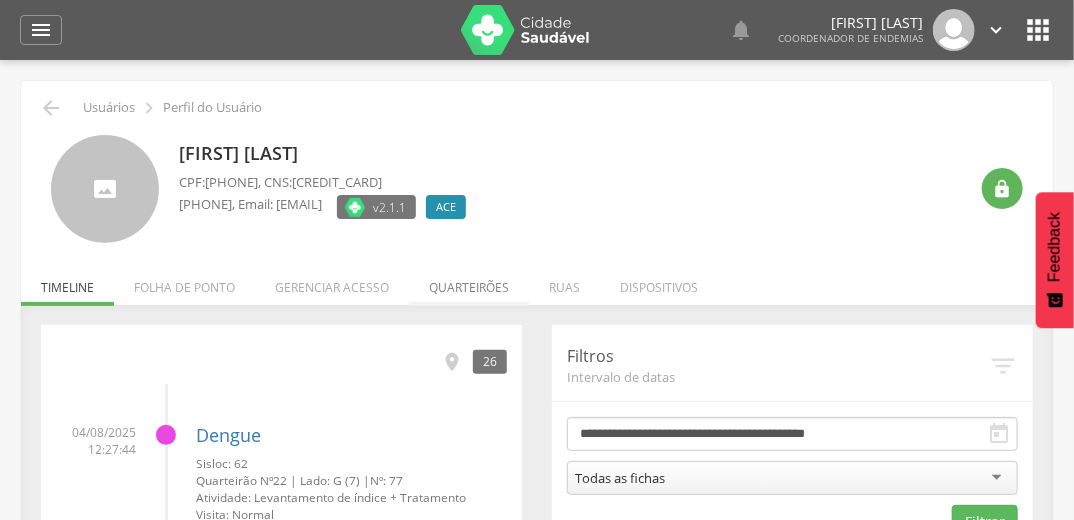 click on "Quarteirões" at bounding box center [469, 282] 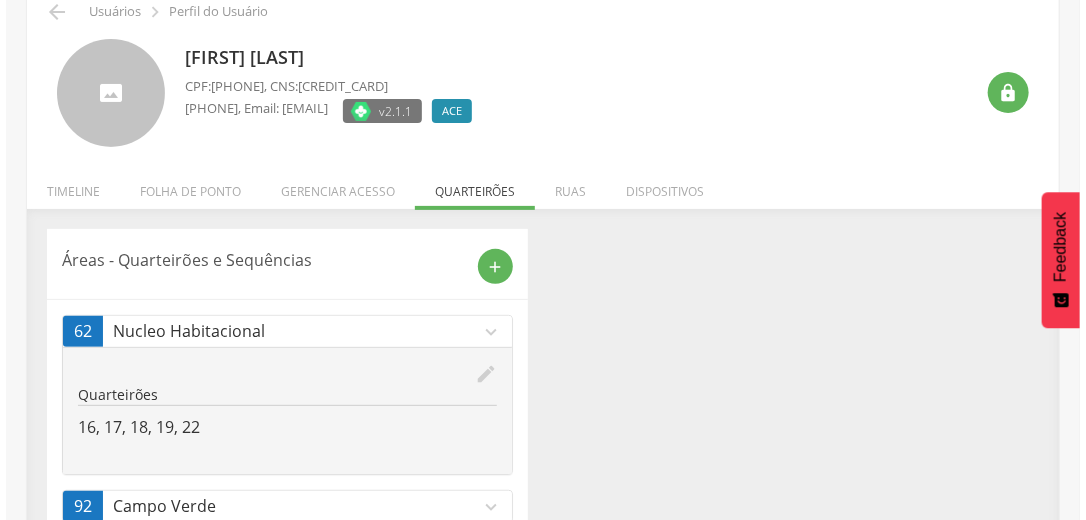 scroll, scrollTop: 153, scrollLeft: 0, axis: vertical 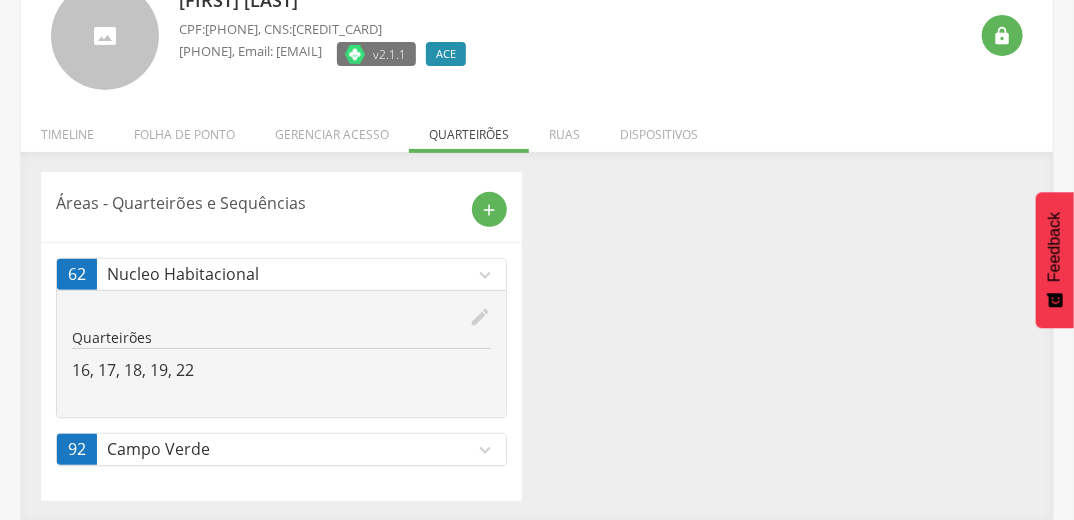 click on "edit" at bounding box center [480, 317] 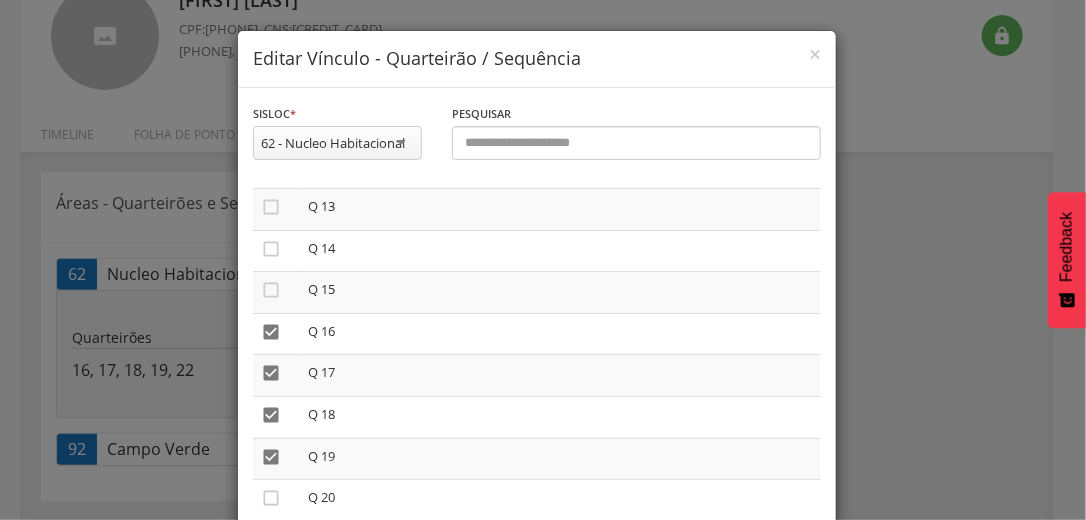 scroll, scrollTop: 560, scrollLeft: 0, axis: vertical 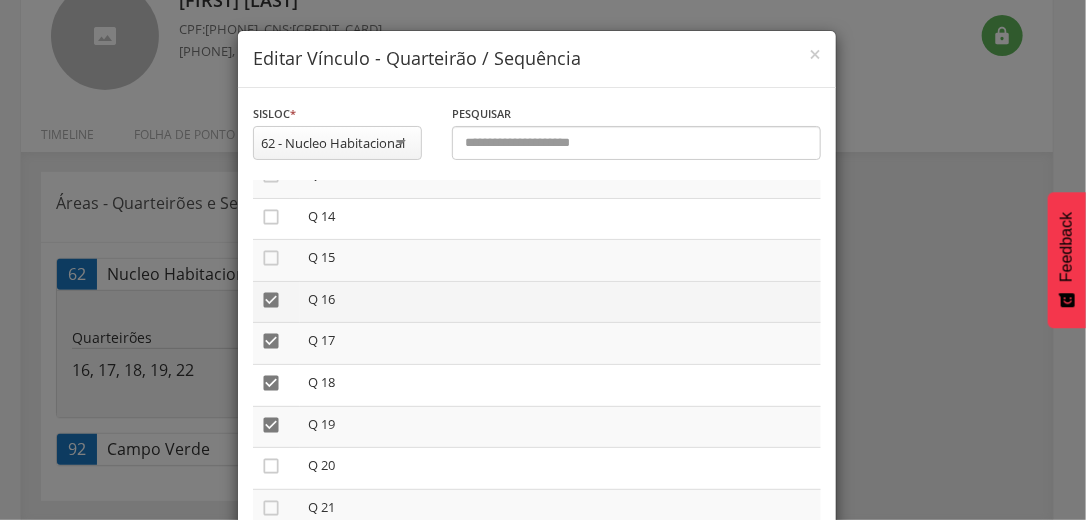 click on "" at bounding box center [271, 300] 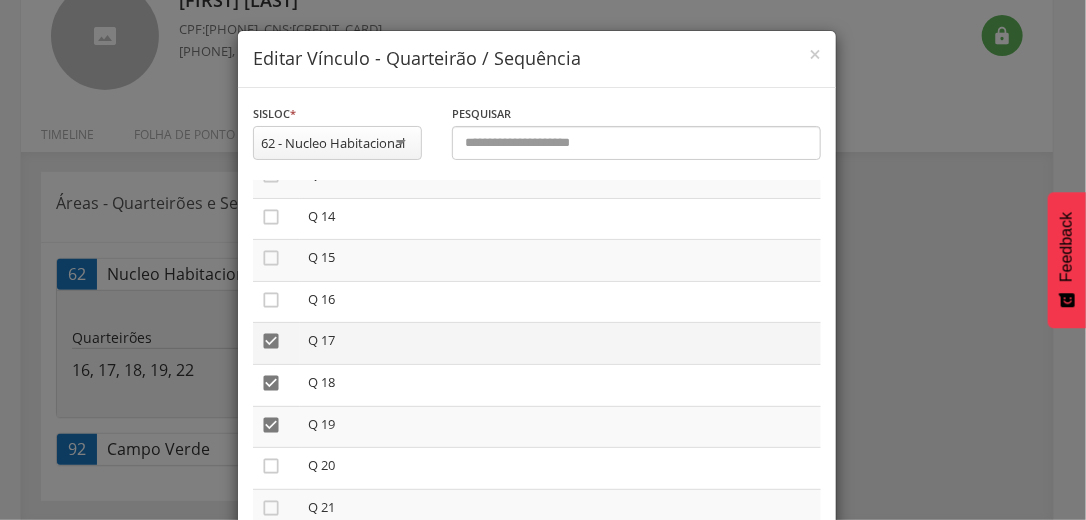 click on "" at bounding box center [271, 341] 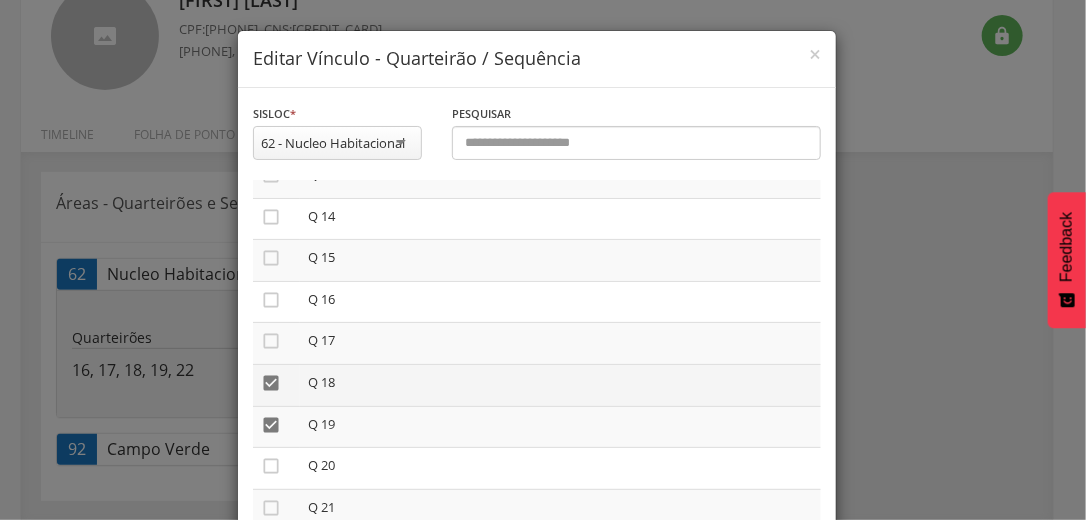 click on "" at bounding box center (271, 383) 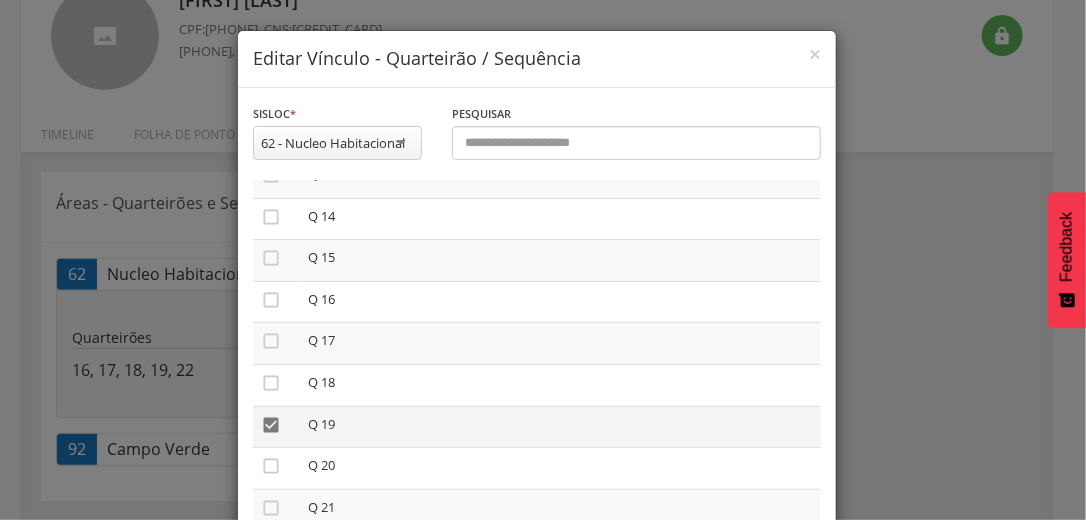 click on "" at bounding box center [271, 425] 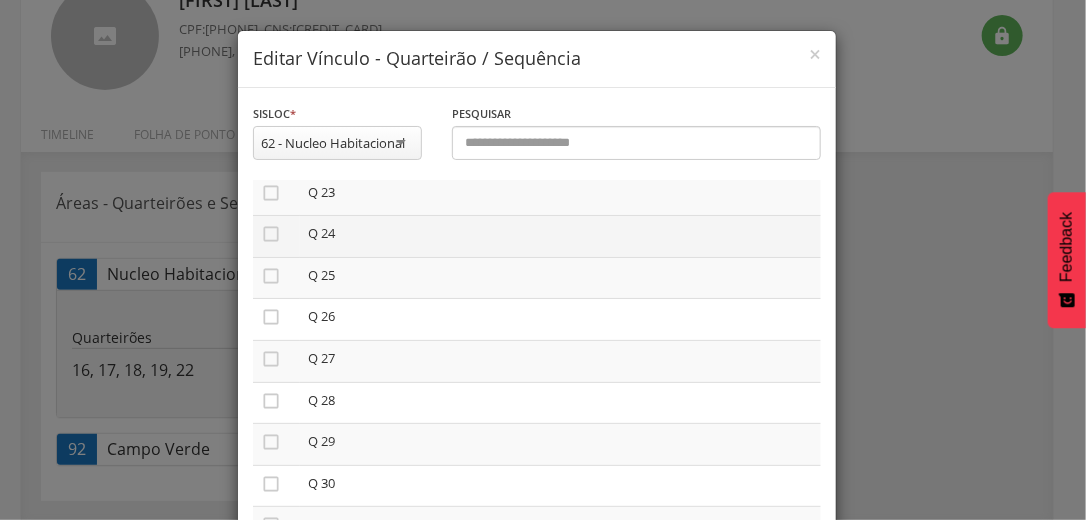 scroll, scrollTop: 960, scrollLeft: 0, axis: vertical 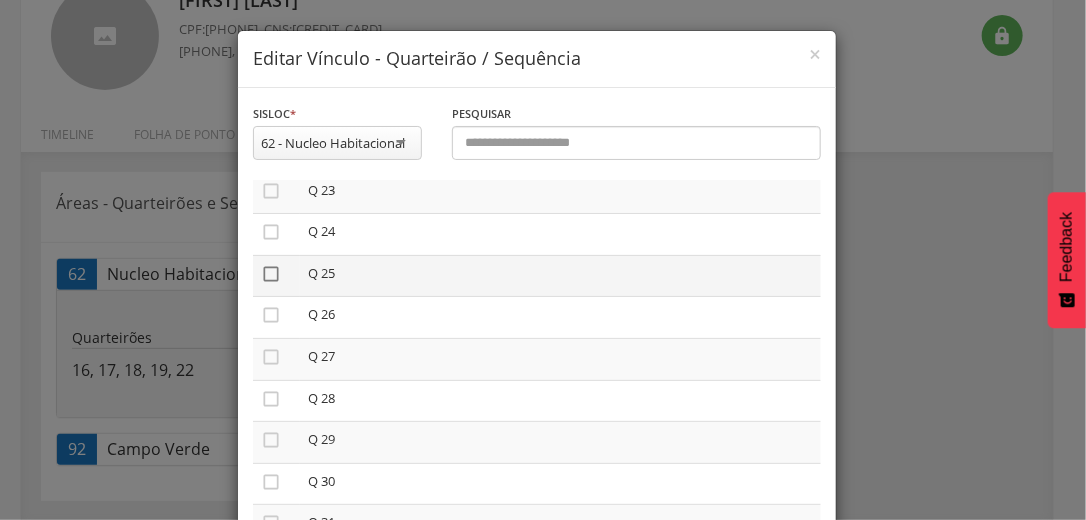 click on "" at bounding box center (271, 274) 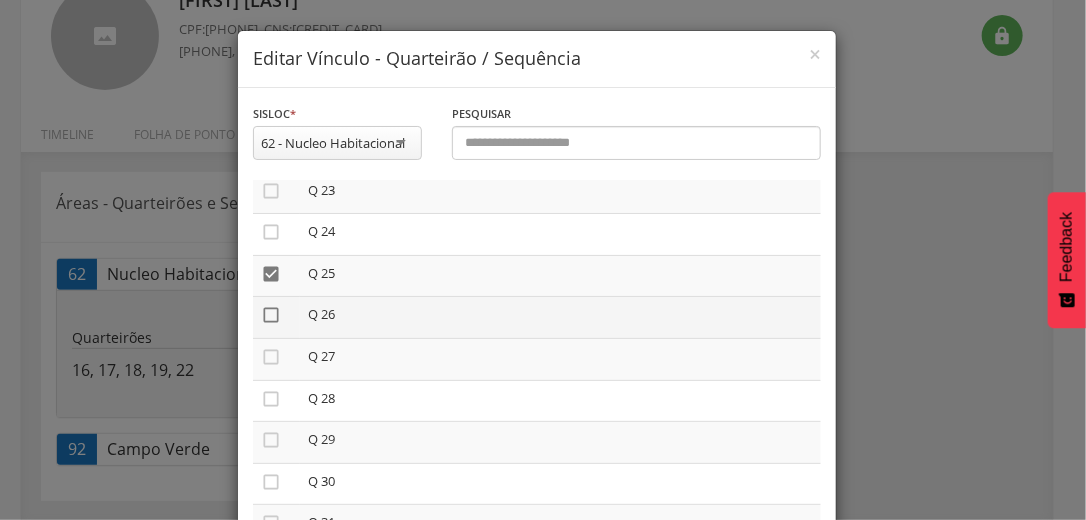 click on "" at bounding box center (271, 315) 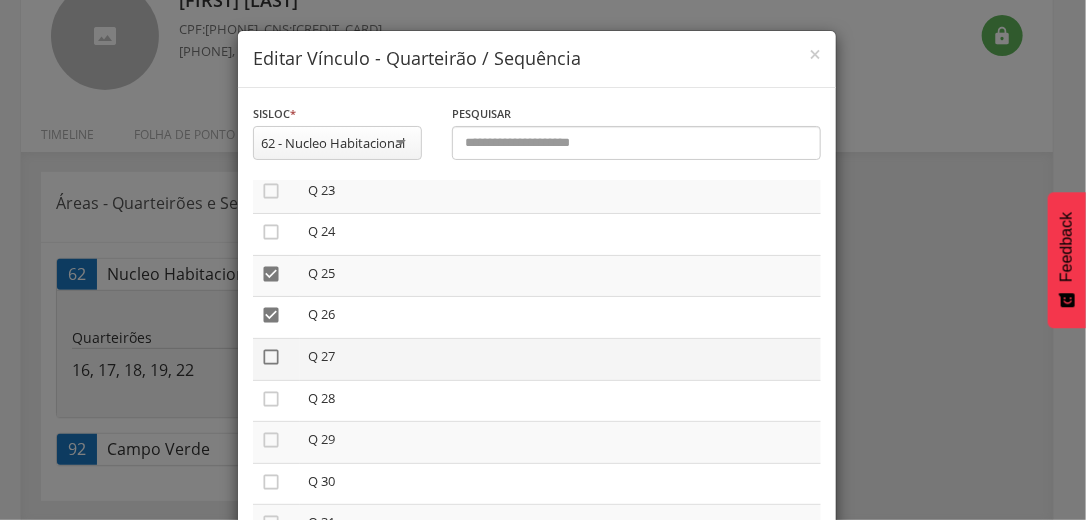 click on "" at bounding box center (271, 357) 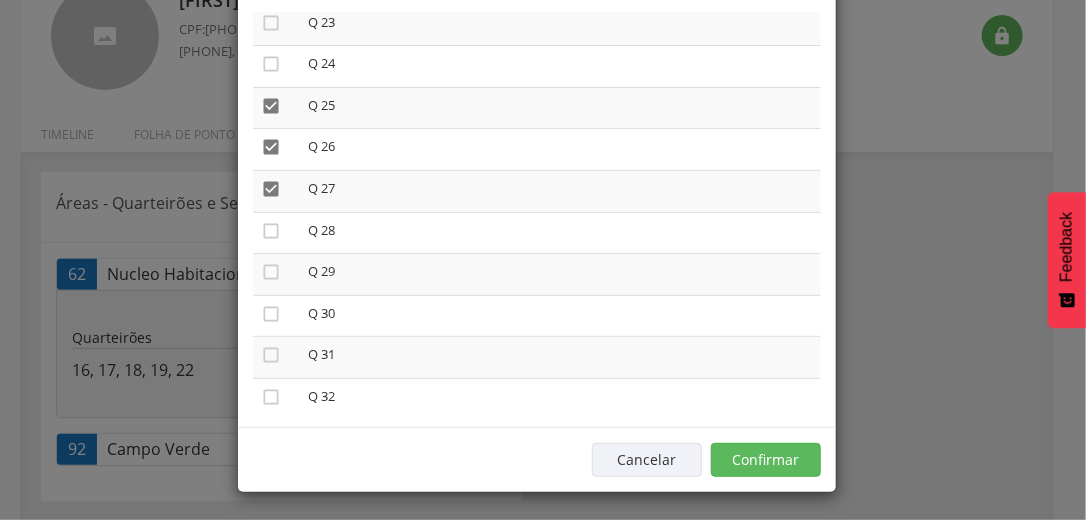 scroll, scrollTop: 169, scrollLeft: 0, axis: vertical 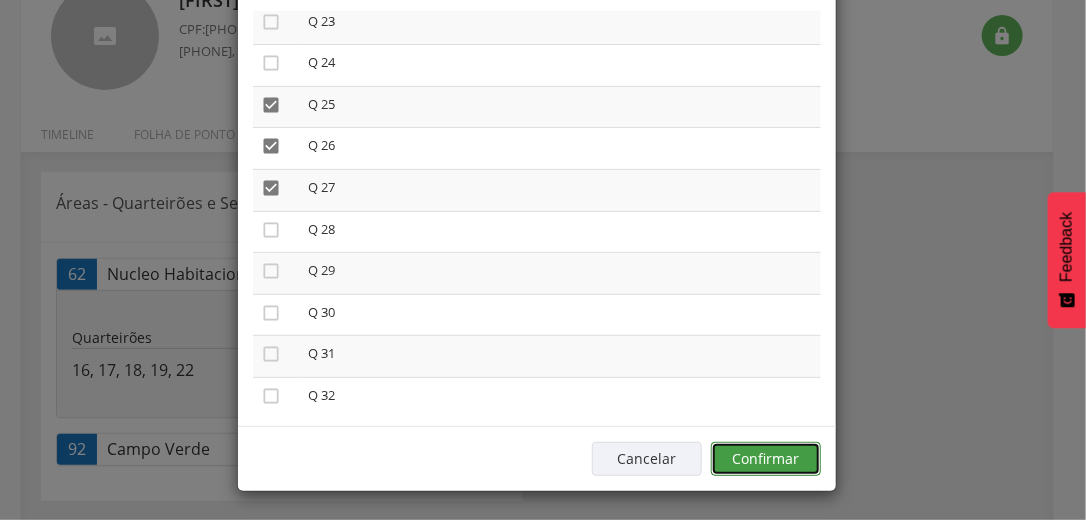 click on "Confirmar" at bounding box center [766, 459] 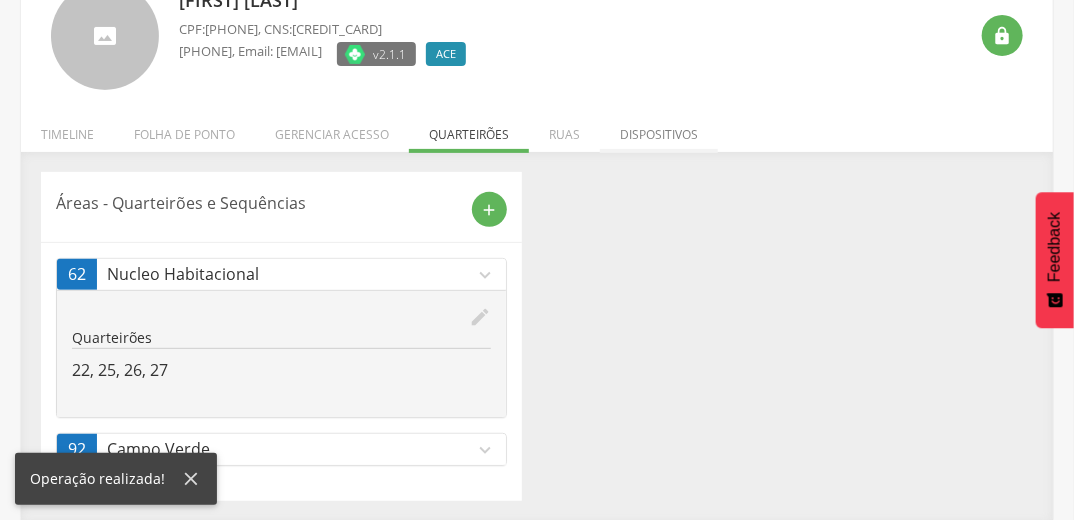 scroll, scrollTop: 0, scrollLeft: 0, axis: both 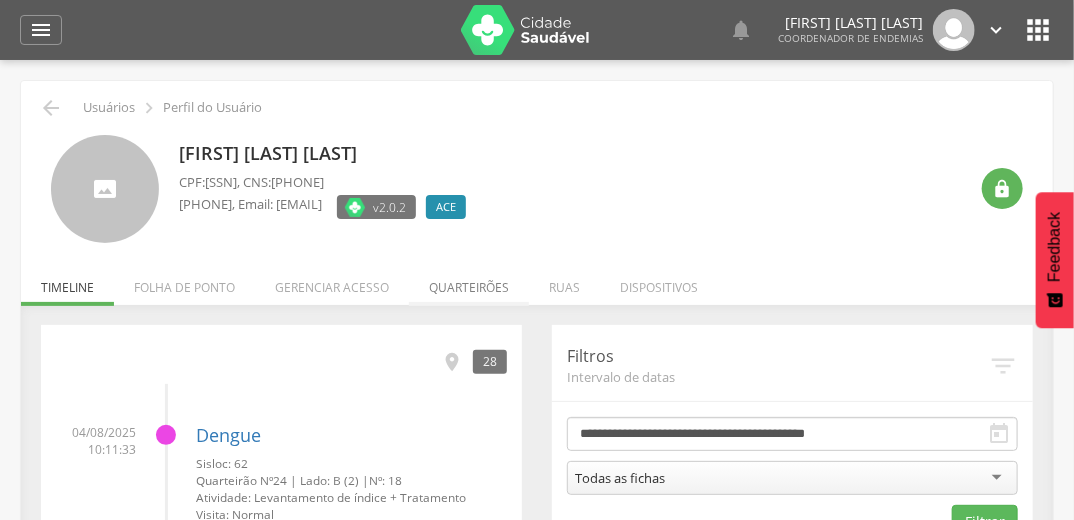 click on "Quarteirões" at bounding box center [469, 282] 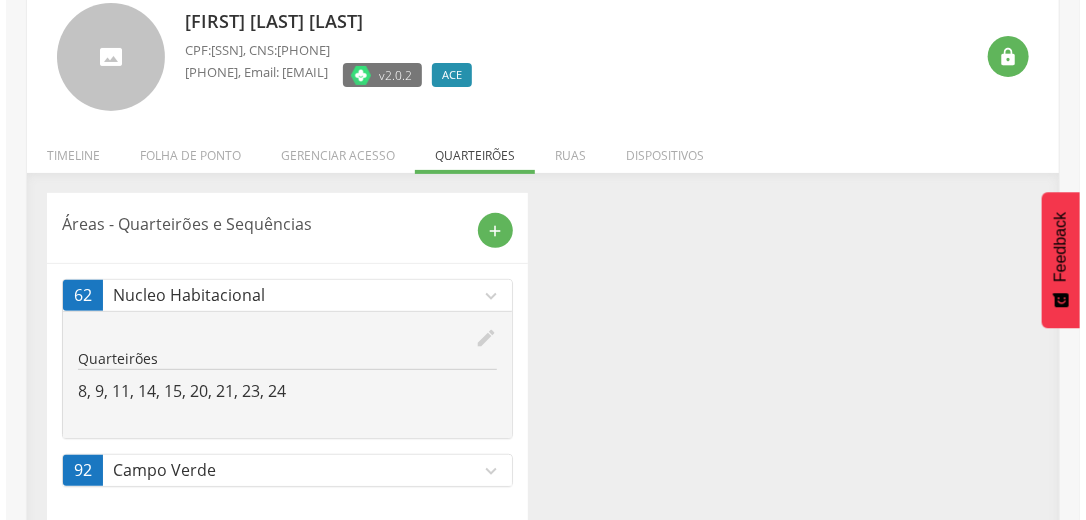 scroll, scrollTop: 153, scrollLeft: 0, axis: vertical 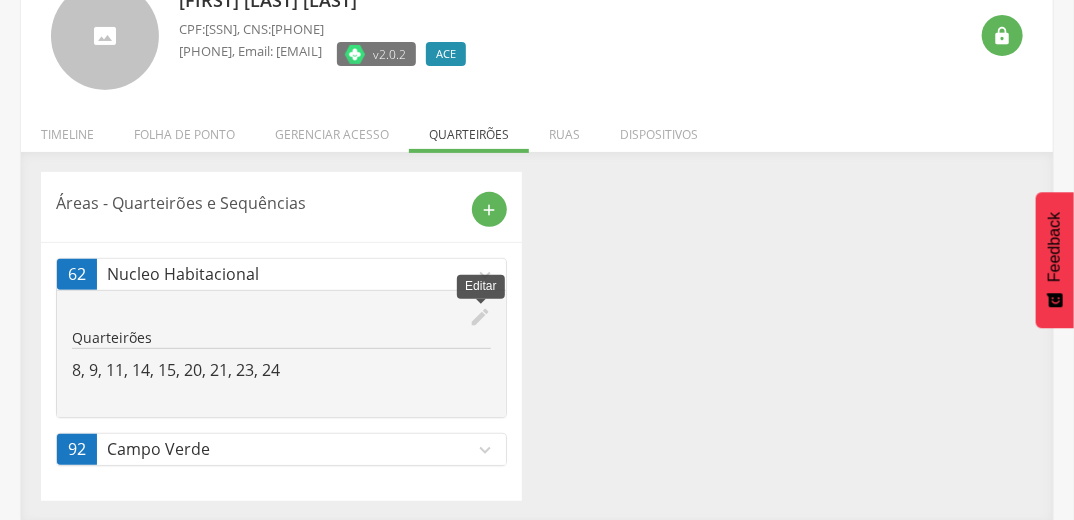 click on "edit" at bounding box center [480, 317] 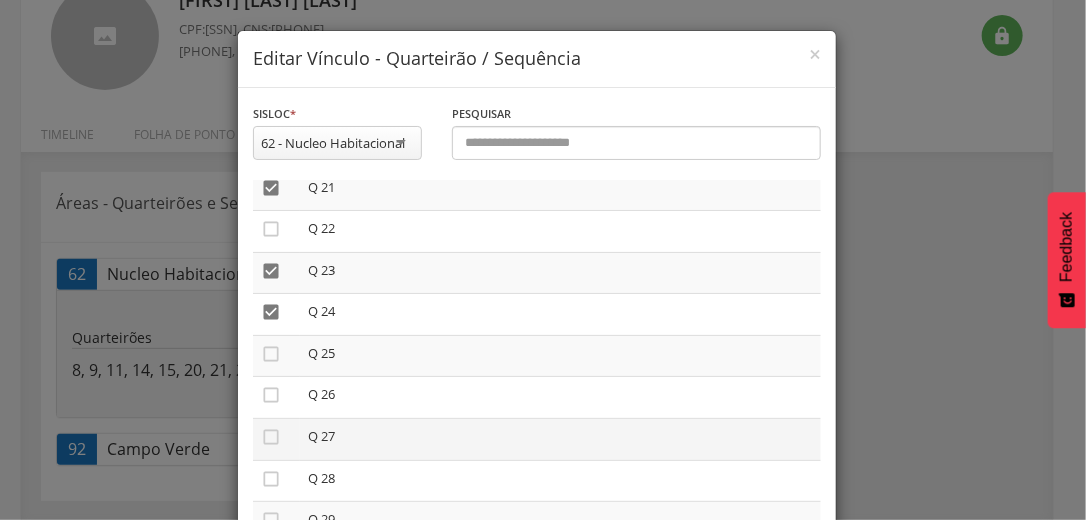 scroll, scrollTop: 960, scrollLeft: 0, axis: vertical 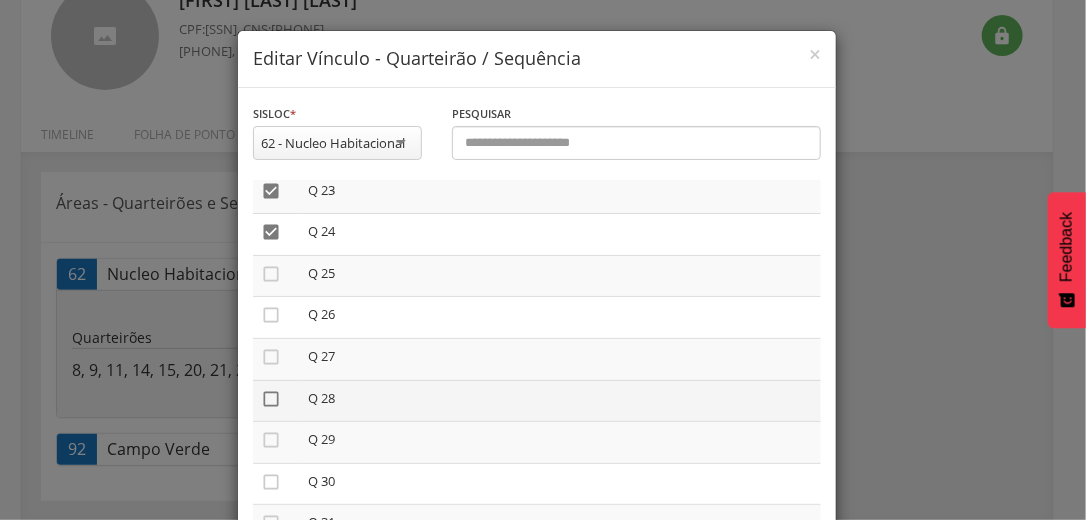 click on "" at bounding box center (271, 399) 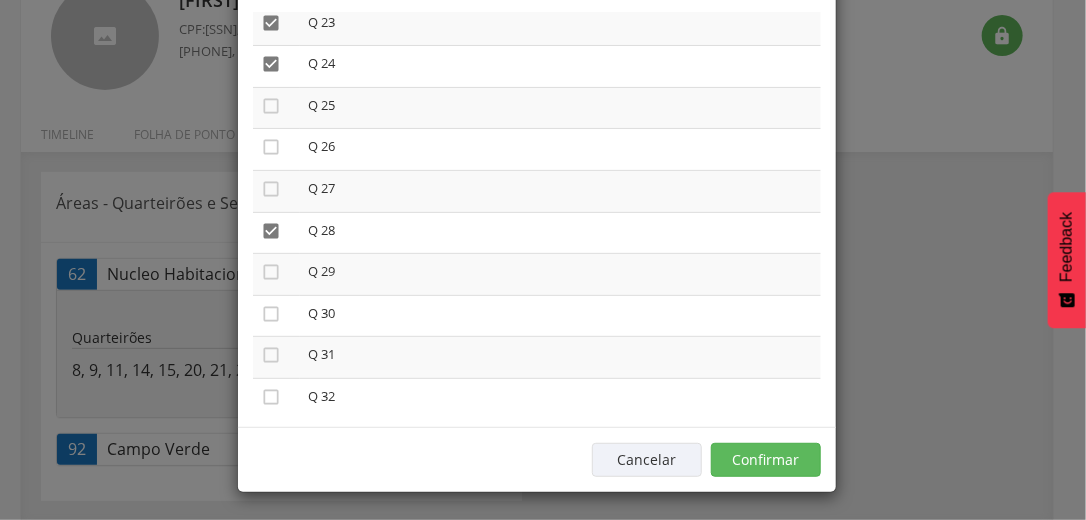 scroll, scrollTop: 169, scrollLeft: 0, axis: vertical 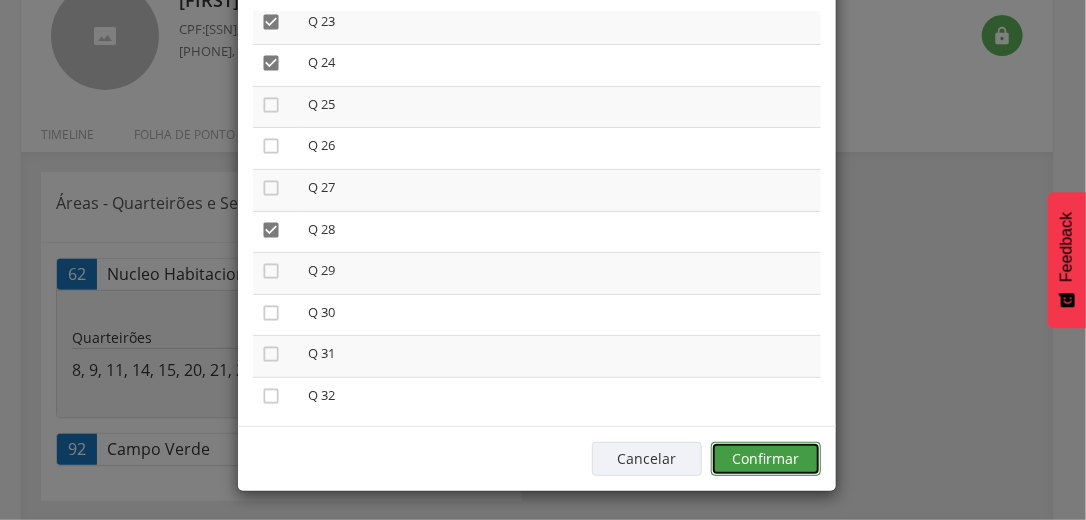 click on "Confirmar" at bounding box center (766, 459) 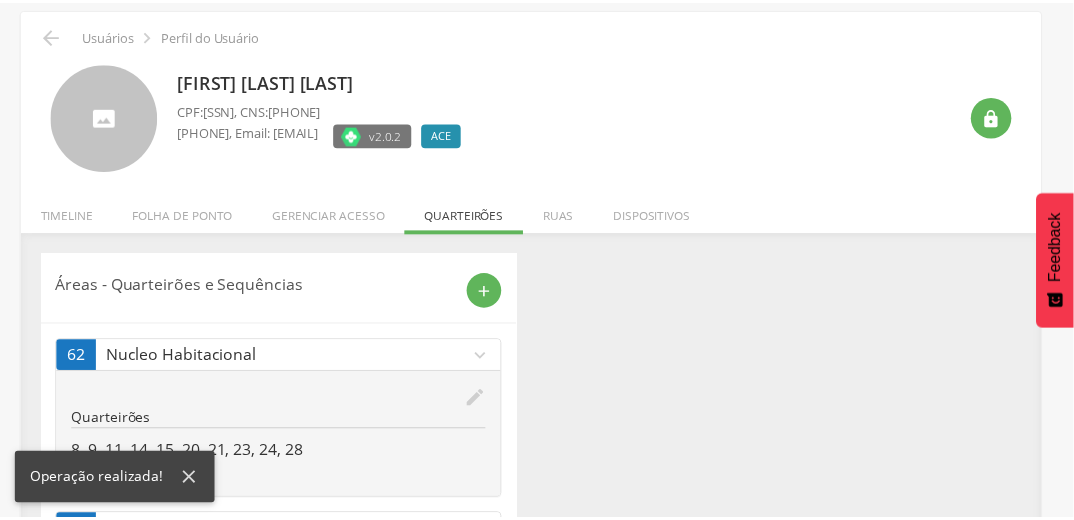 scroll, scrollTop: 153, scrollLeft: 0, axis: vertical 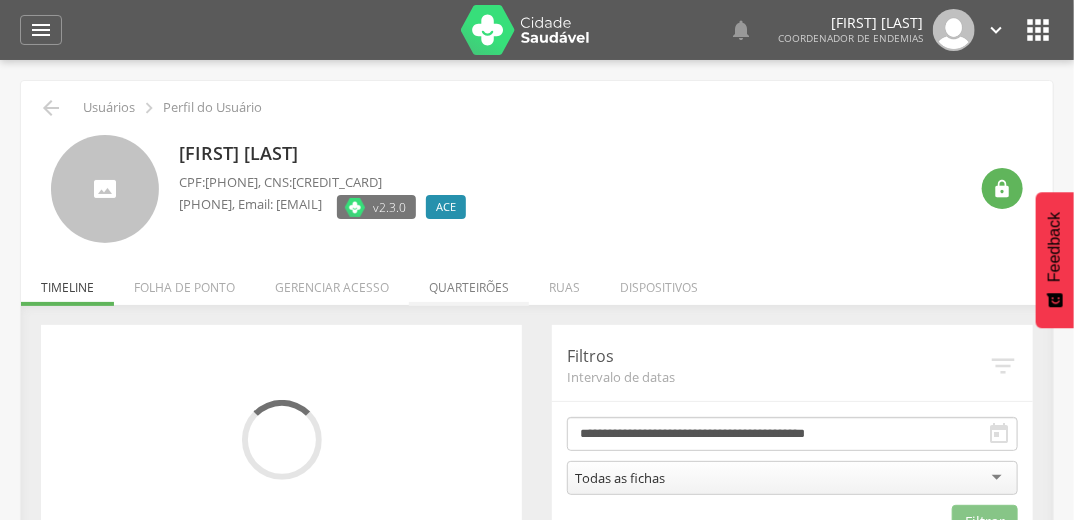 click on "Quarteirões" at bounding box center [469, 282] 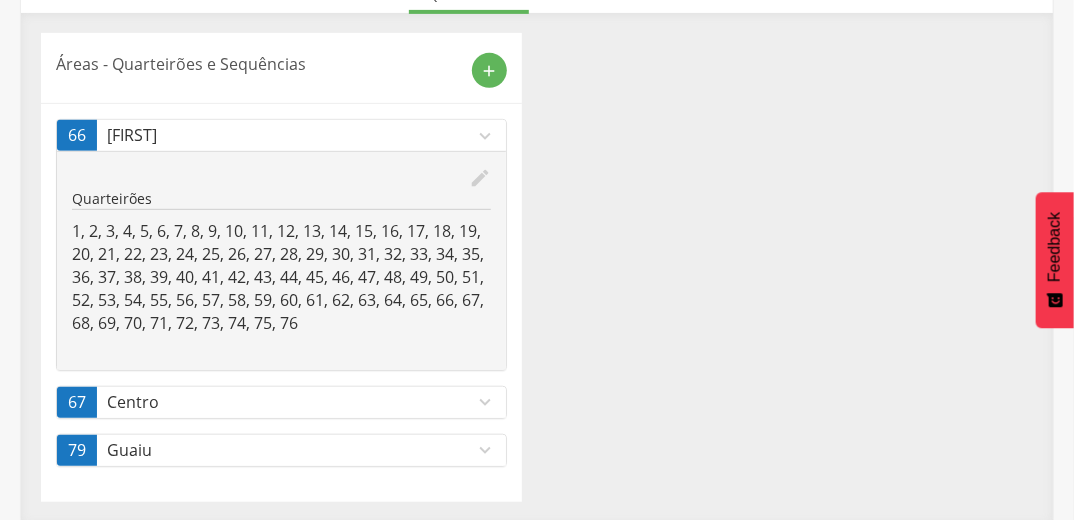 scroll, scrollTop: 292, scrollLeft: 0, axis: vertical 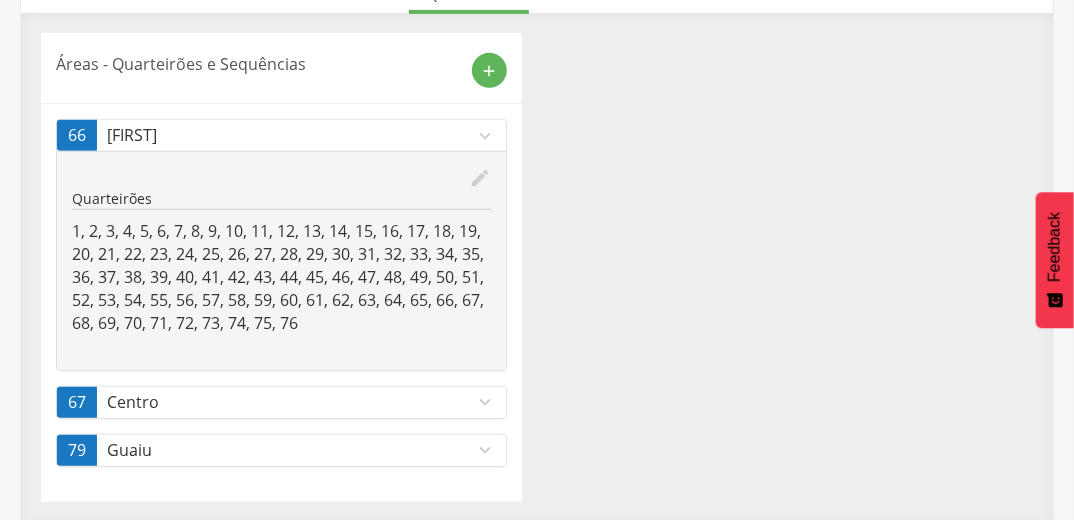 click on "expand_more" at bounding box center (485, 402) 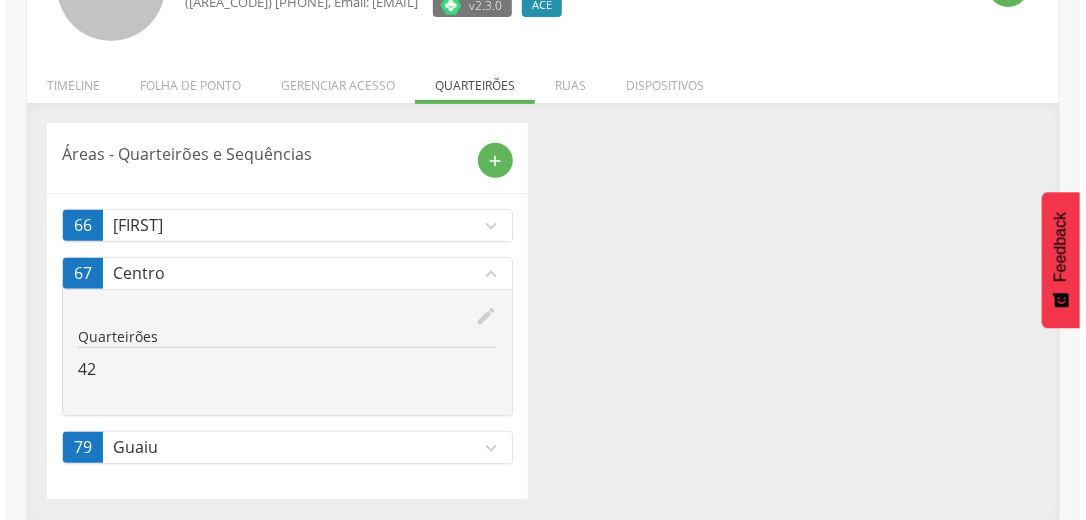 scroll, scrollTop: 200, scrollLeft: 0, axis: vertical 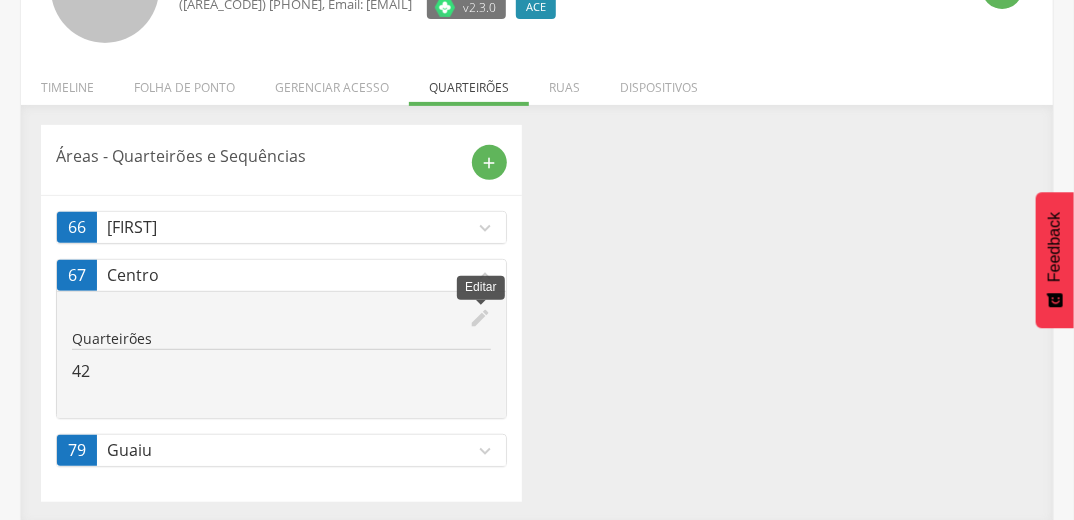 click on "edit" at bounding box center [480, 318] 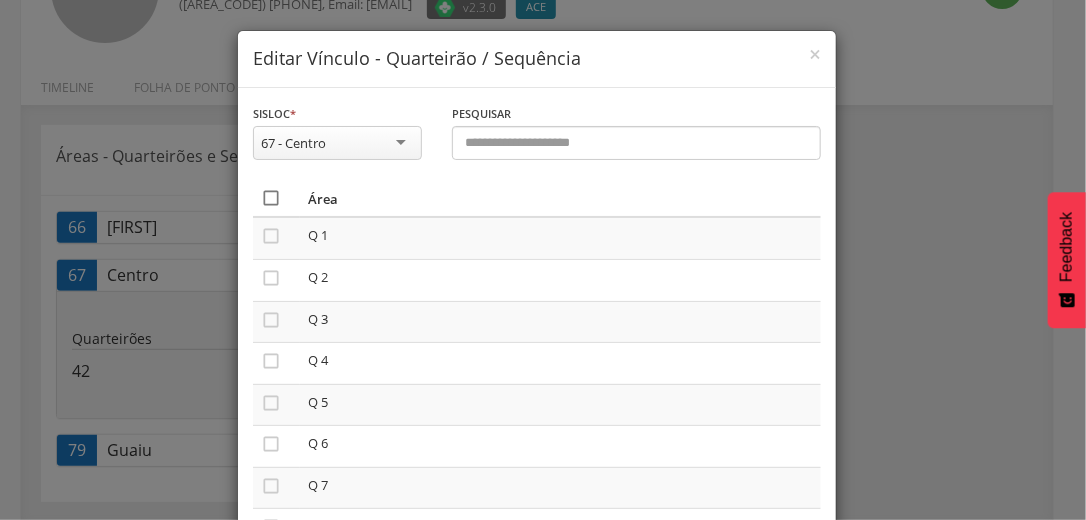 click on "" at bounding box center (271, 198) 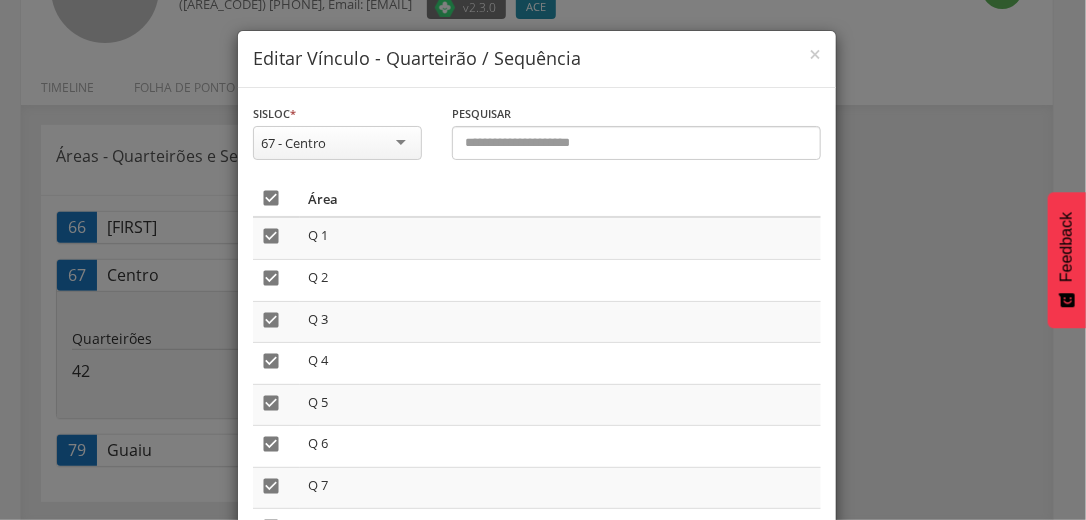 click on "" at bounding box center [271, 198] 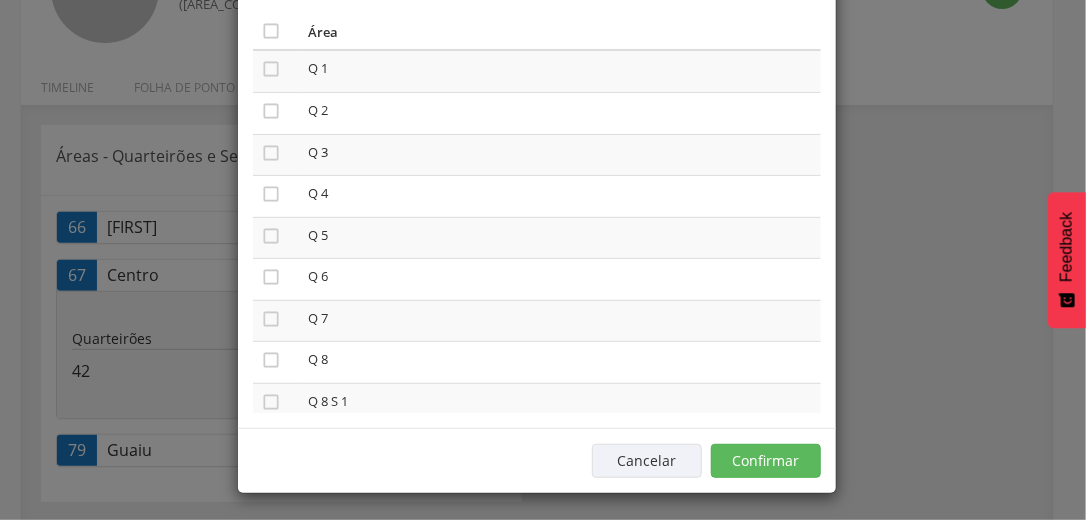 scroll, scrollTop: 169, scrollLeft: 0, axis: vertical 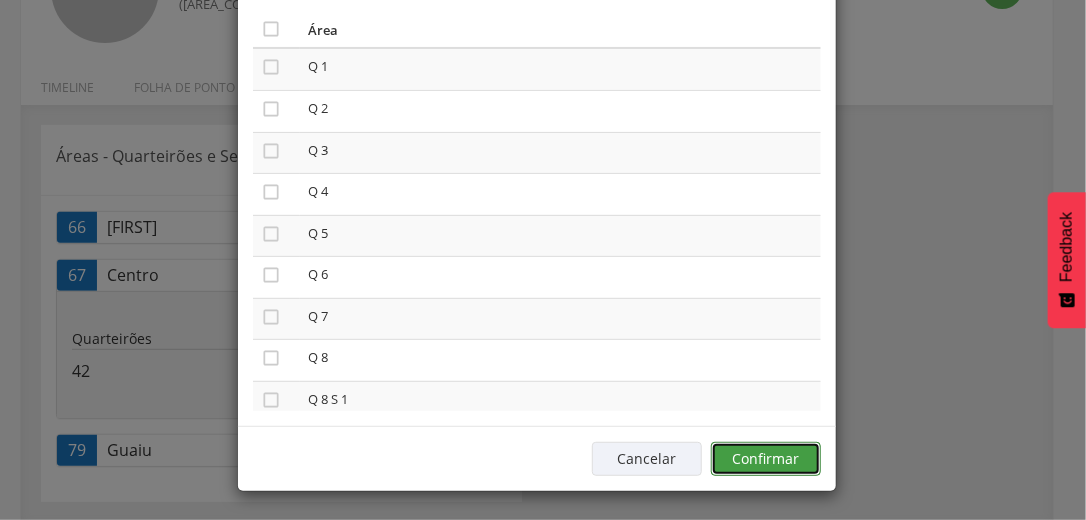 click on "Confirmar" at bounding box center (766, 459) 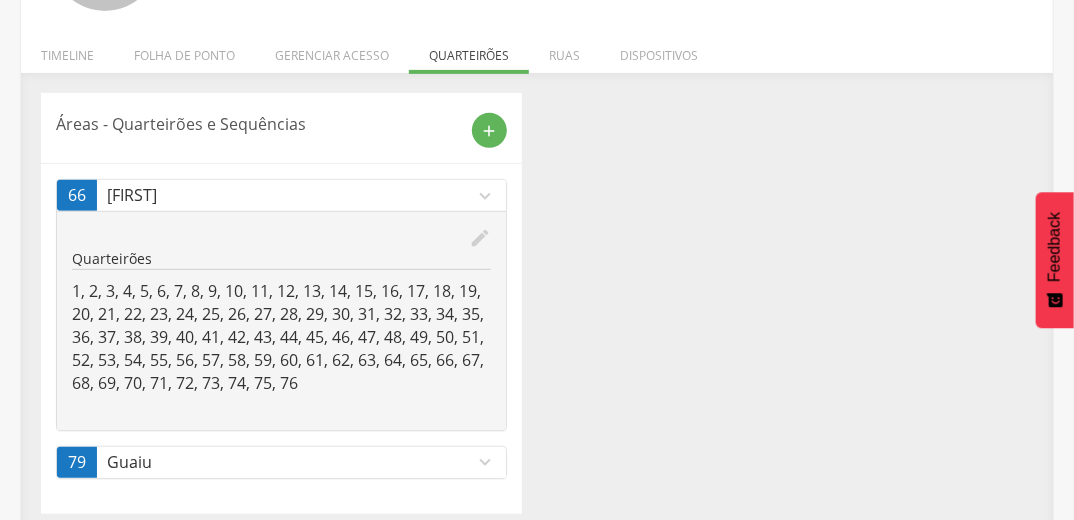 scroll, scrollTop: 244, scrollLeft: 0, axis: vertical 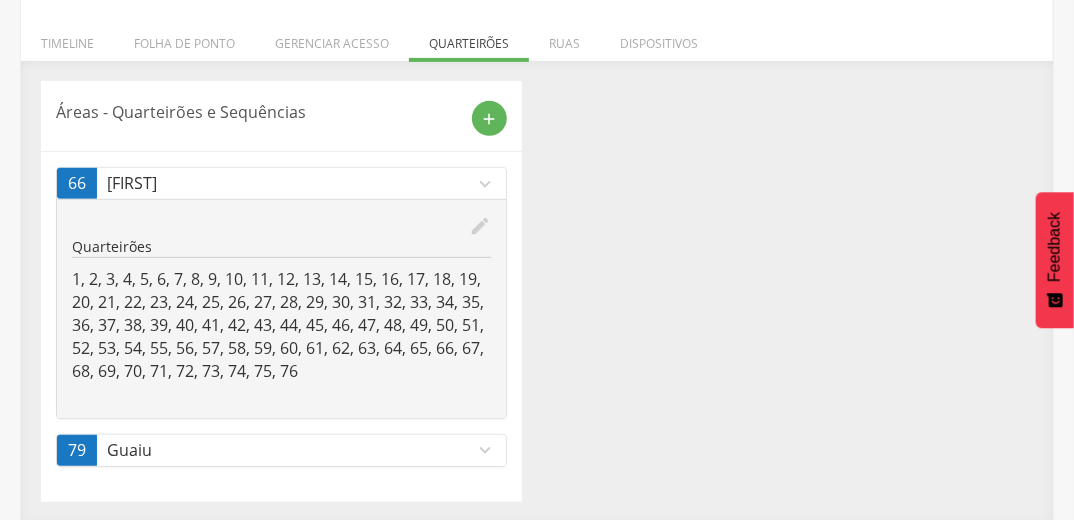 click on "expand_more" at bounding box center (485, 450) 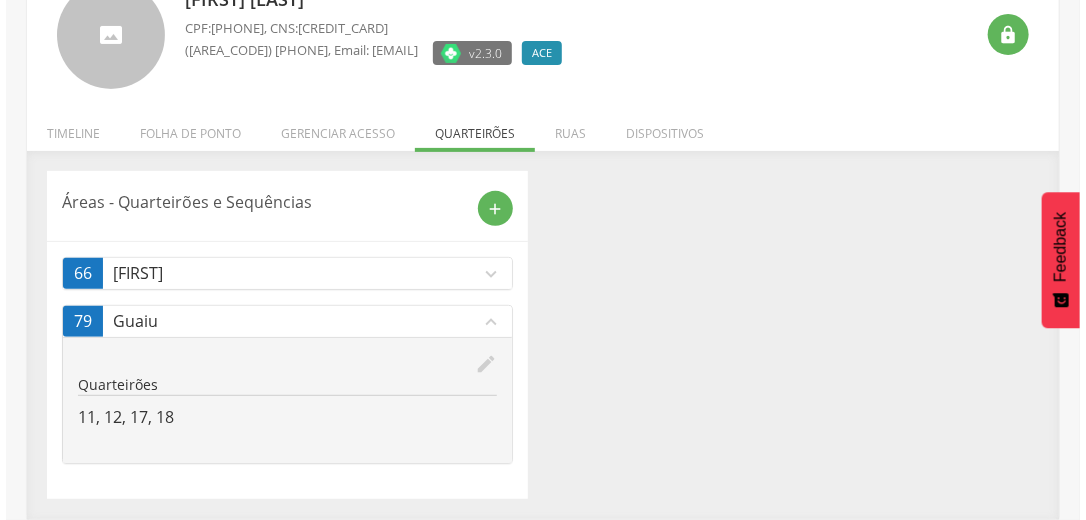 scroll, scrollTop: 153, scrollLeft: 0, axis: vertical 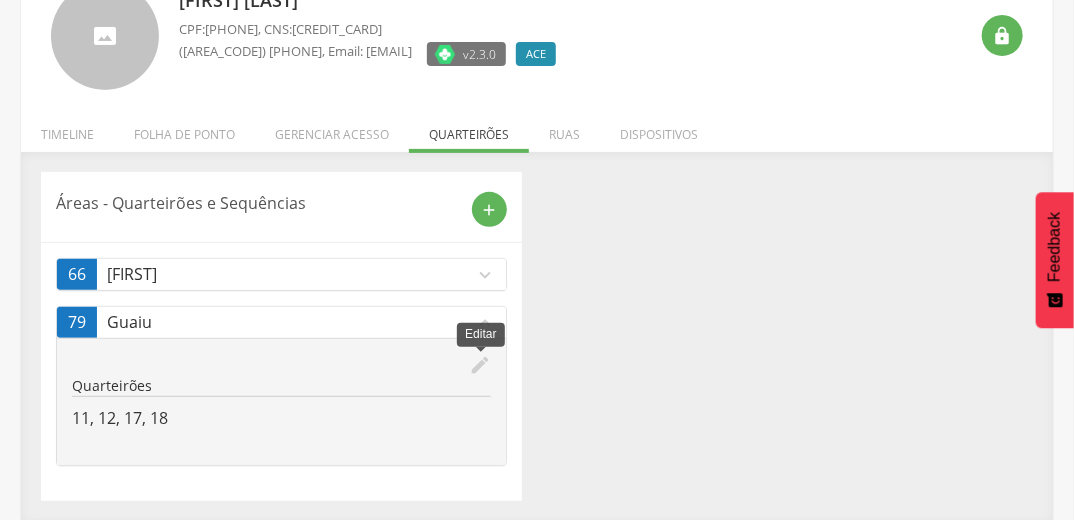 click on "edit" at bounding box center [480, 365] 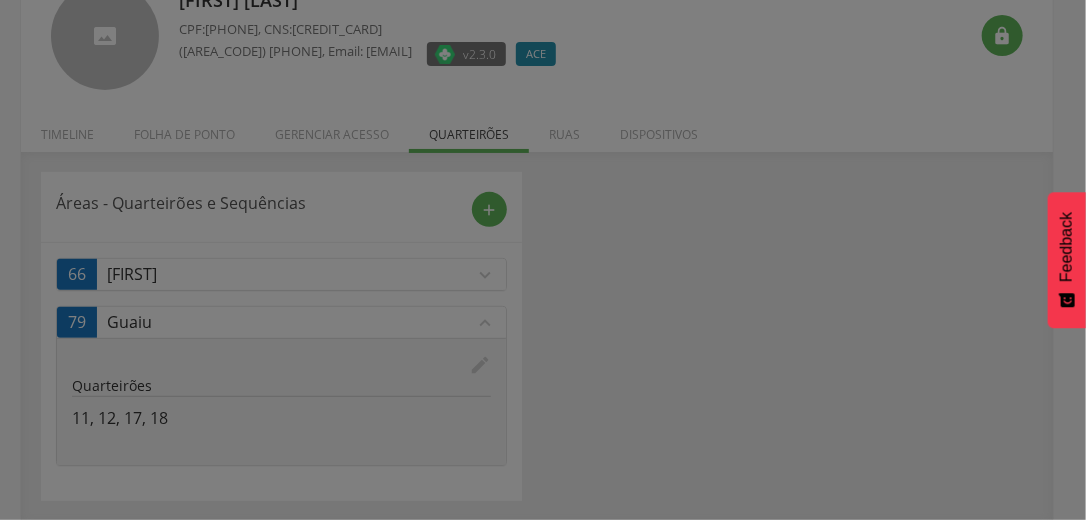 scroll, scrollTop: 0, scrollLeft: 0, axis: both 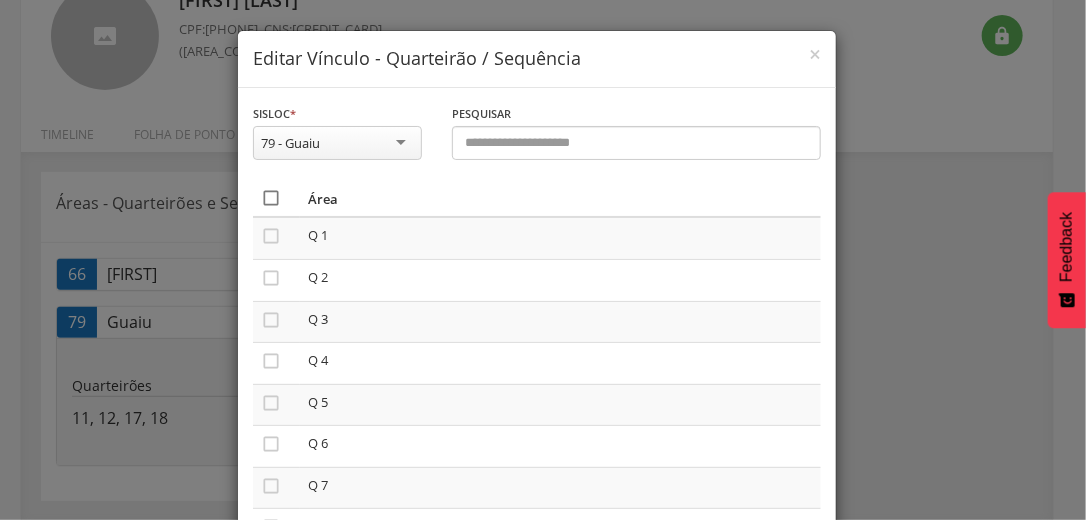 click on "" at bounding box center [271, 198] 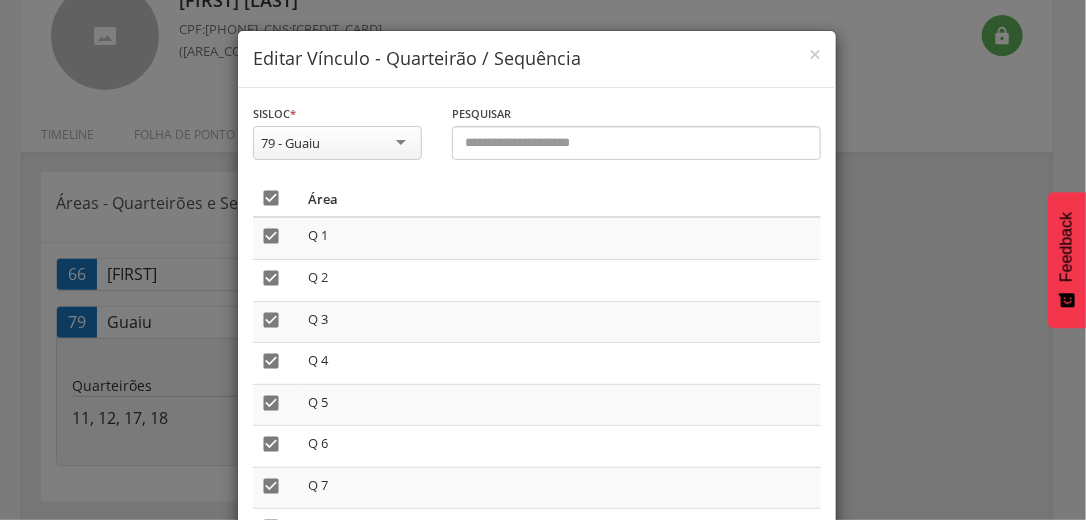 click on "" at bounding box center (271, 198) 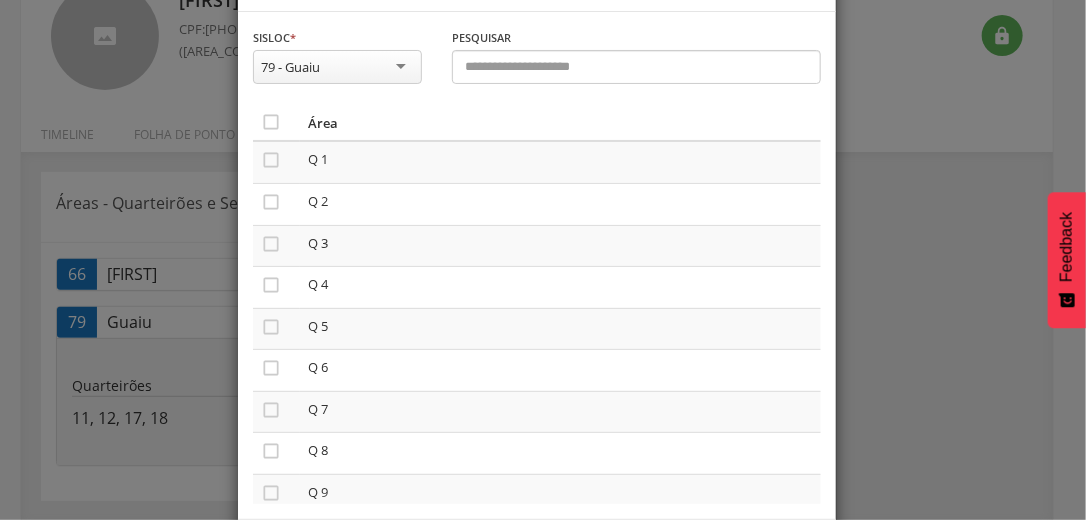 scroll, scrollTop: 169, scrollLeft: 0, axis: vertical 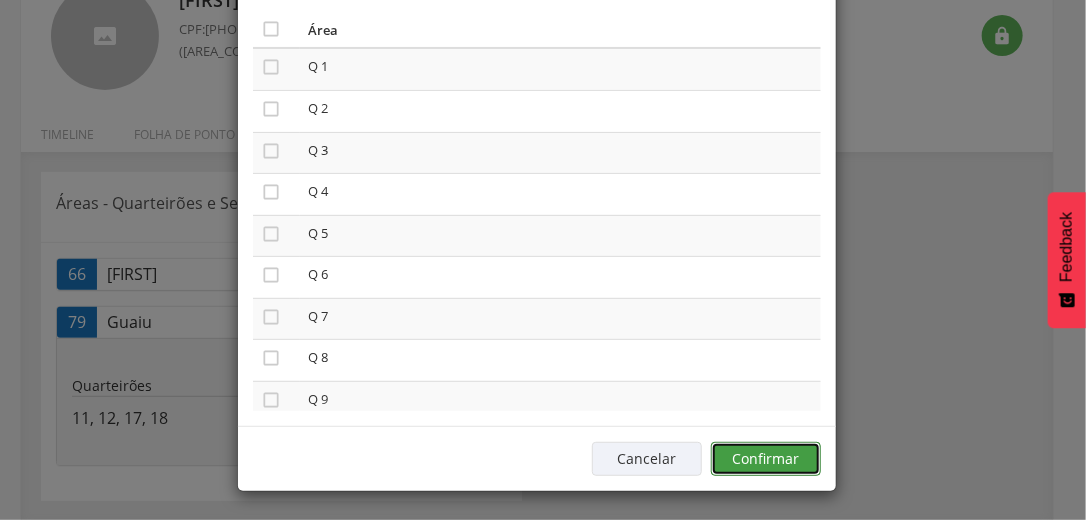 click on "Confirmar" at bounding box center [766, 459] 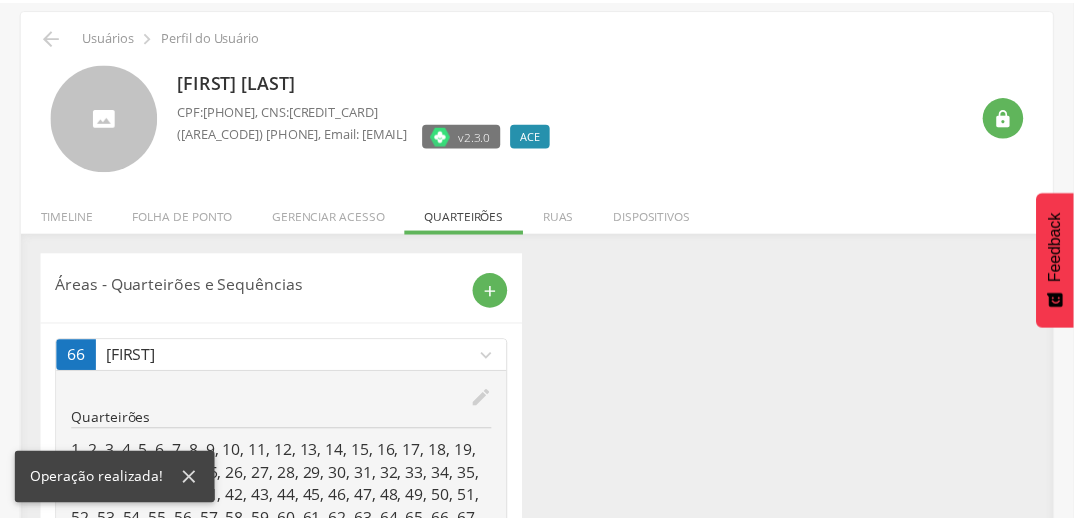 scroll, scrollTop: 153, scrollLeft: 0, axis: vertical 